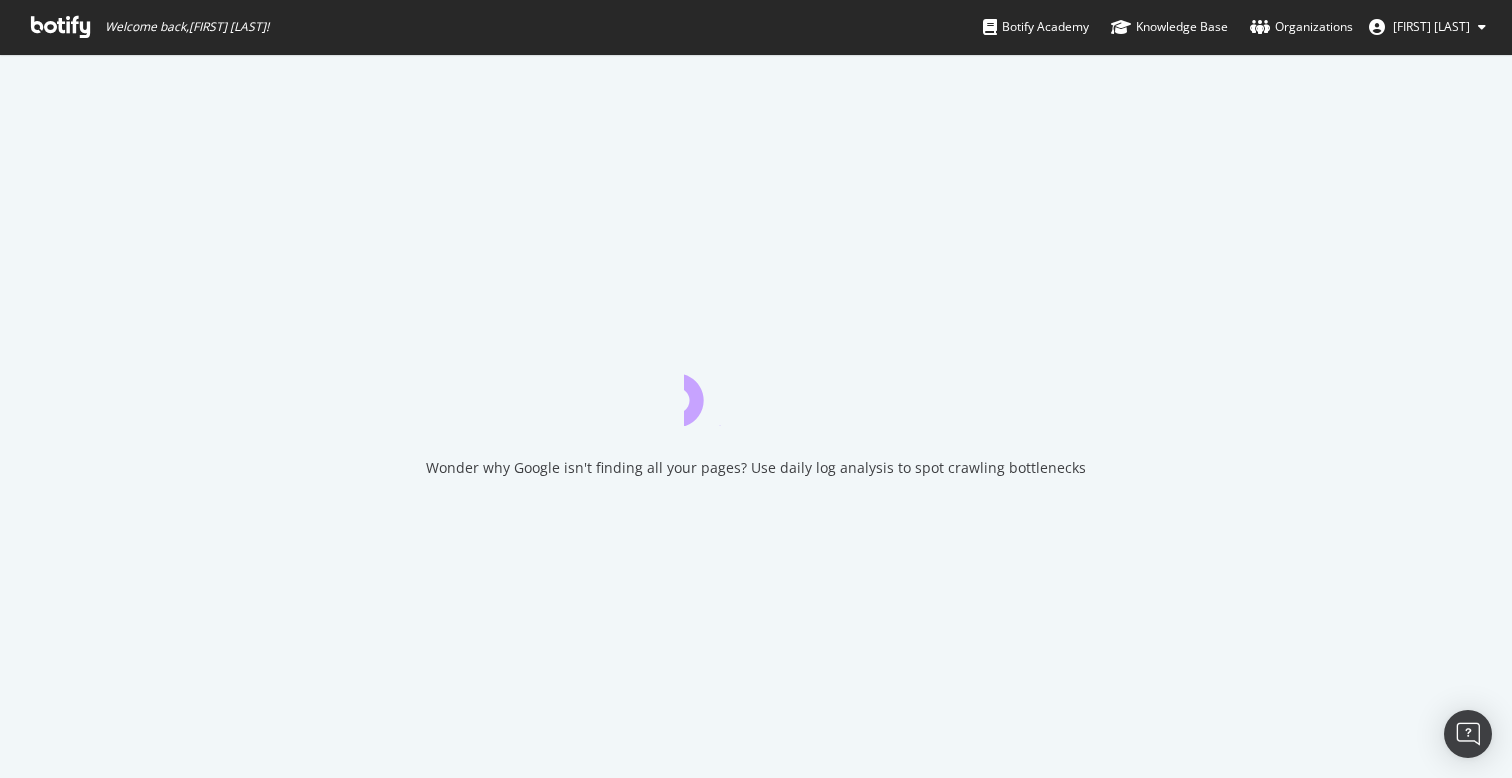 scroll, scrollTop: 0, scrollLeft: 0, axis: both 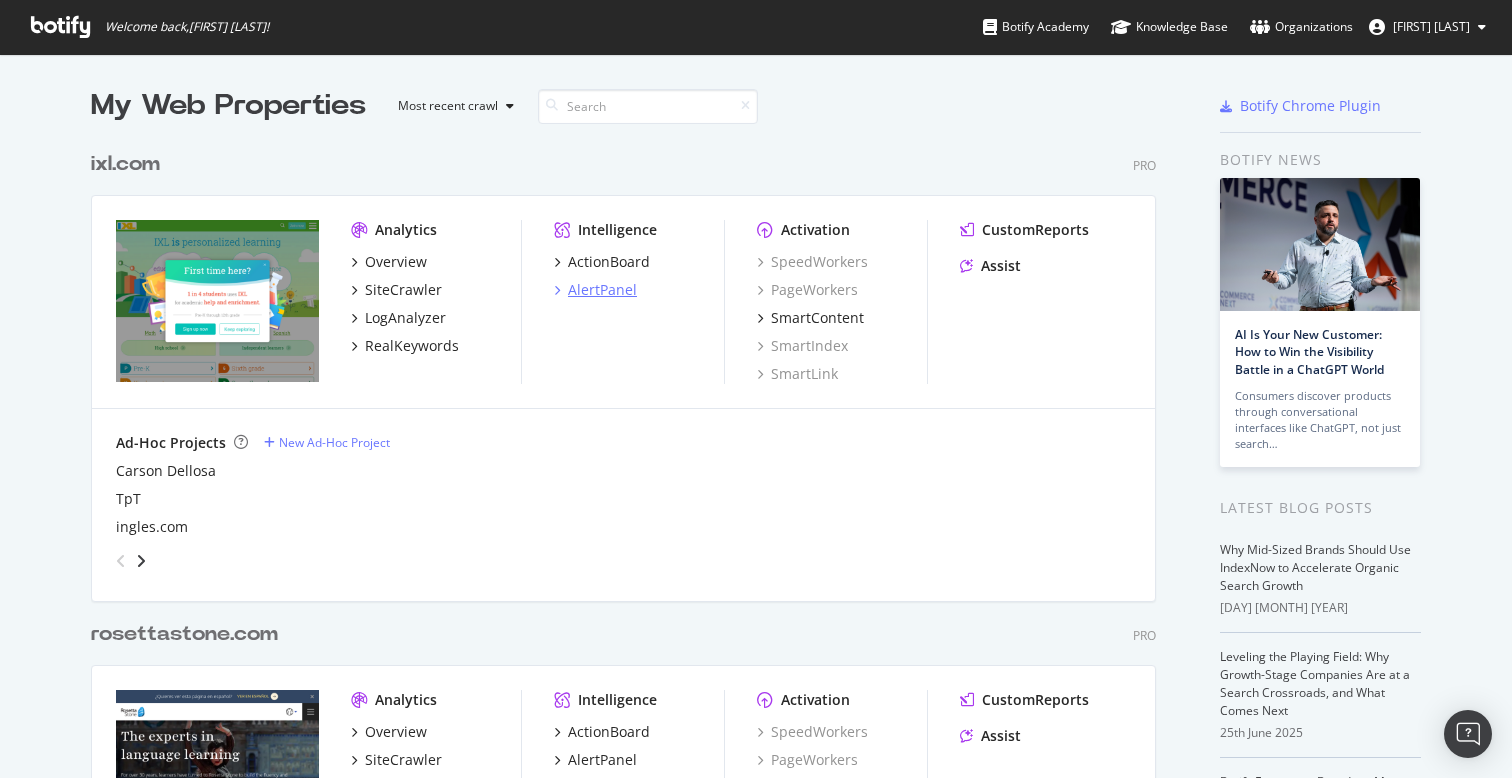 click on "AlertPanel" at bounding box center [602, 290] 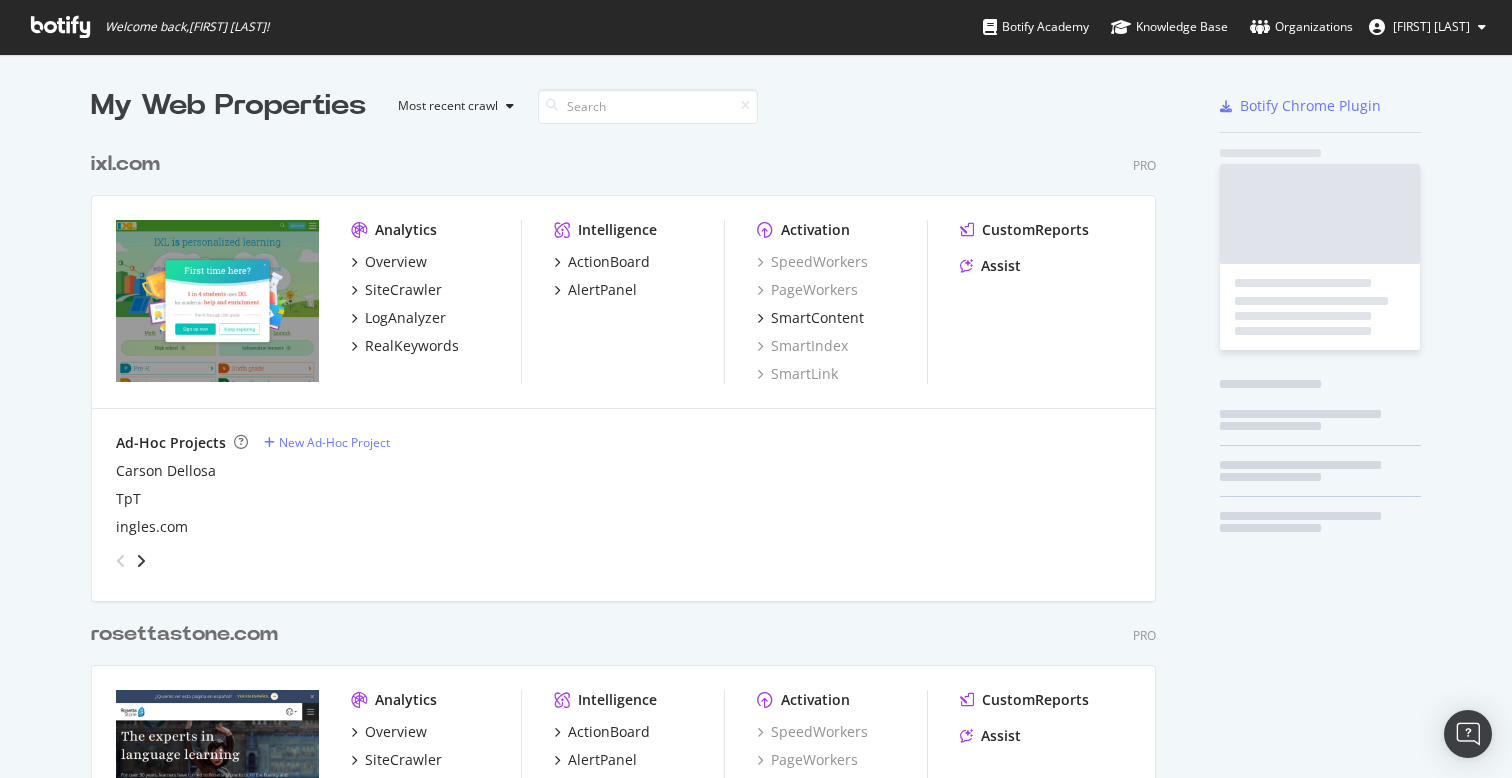 scroll, scrollTop: 1, scrollLeft: 1, axis: both 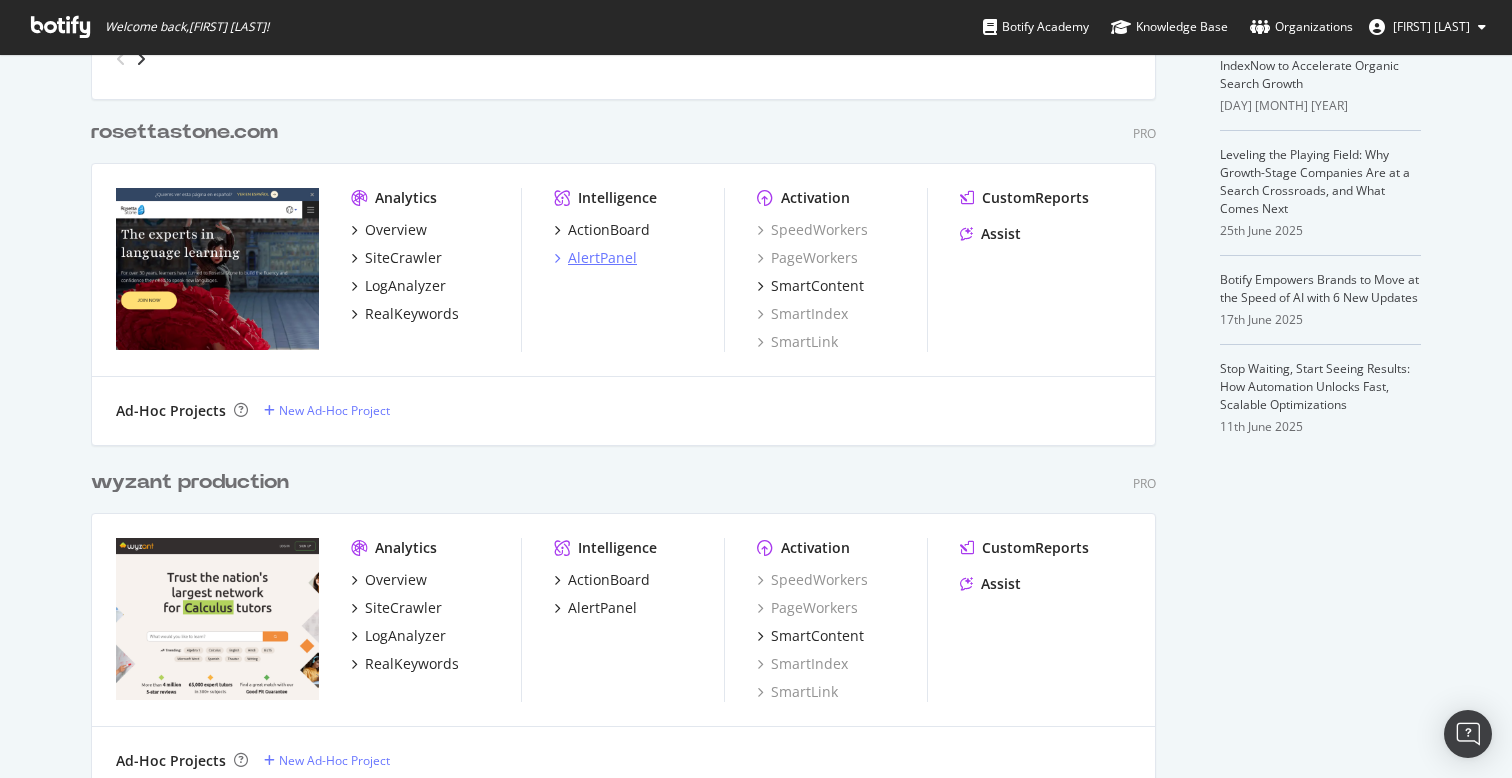click on "AlertPanel" at bounding box center (602, 258) 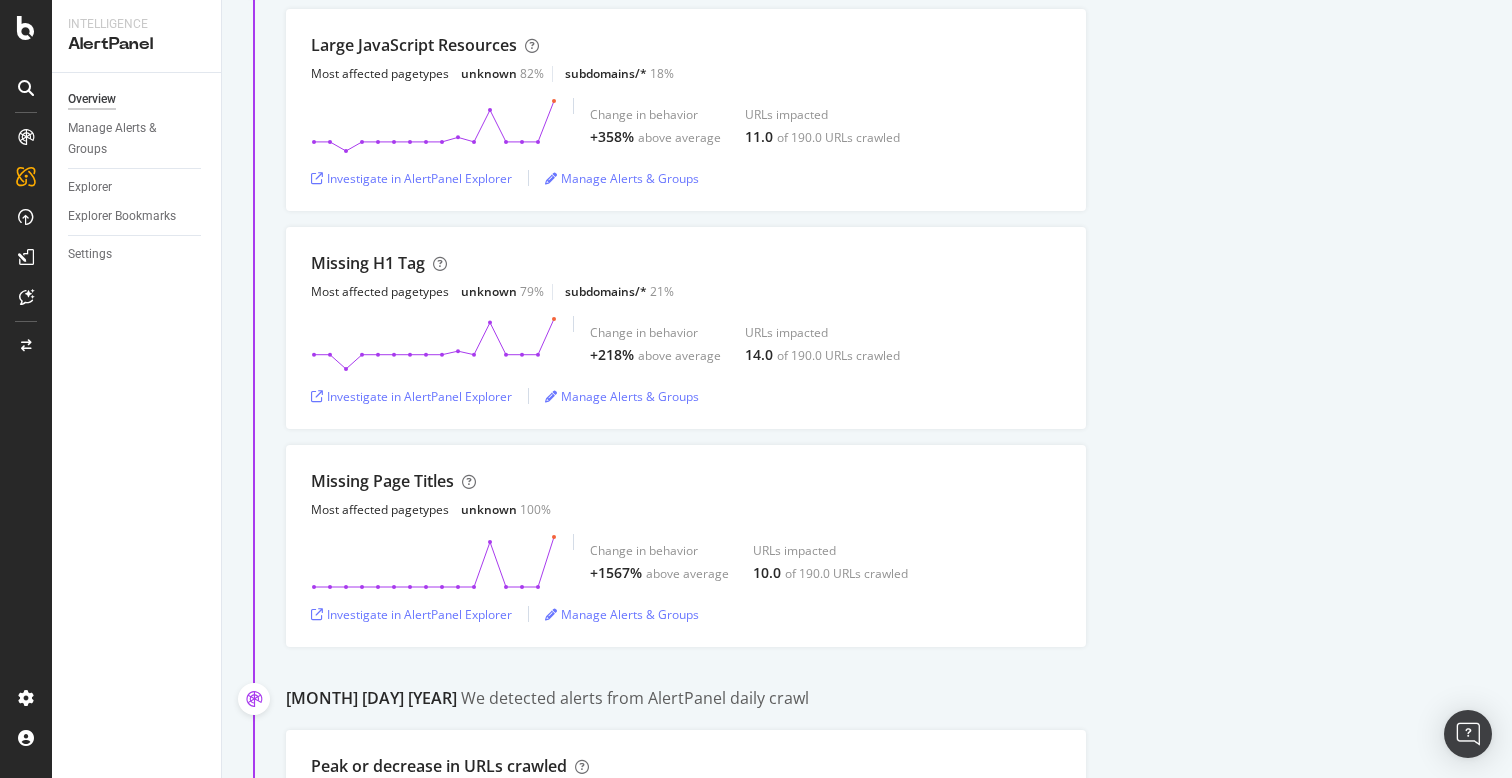scroll, scrollTop: 259, scrollLeft: 0, axis: vertical 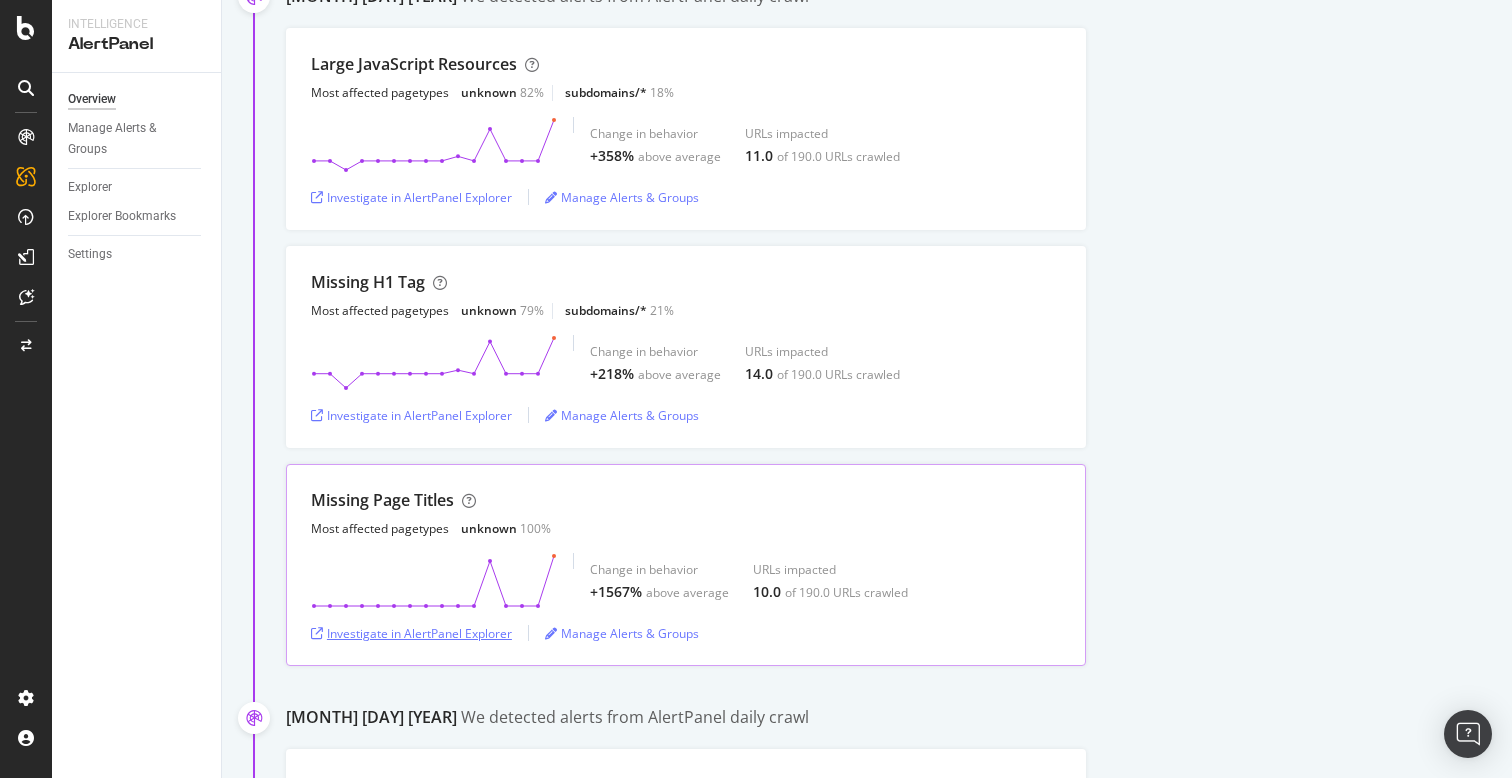 click on "Investigate in AlertPanel Explorer" at bounding box center [411, 633] 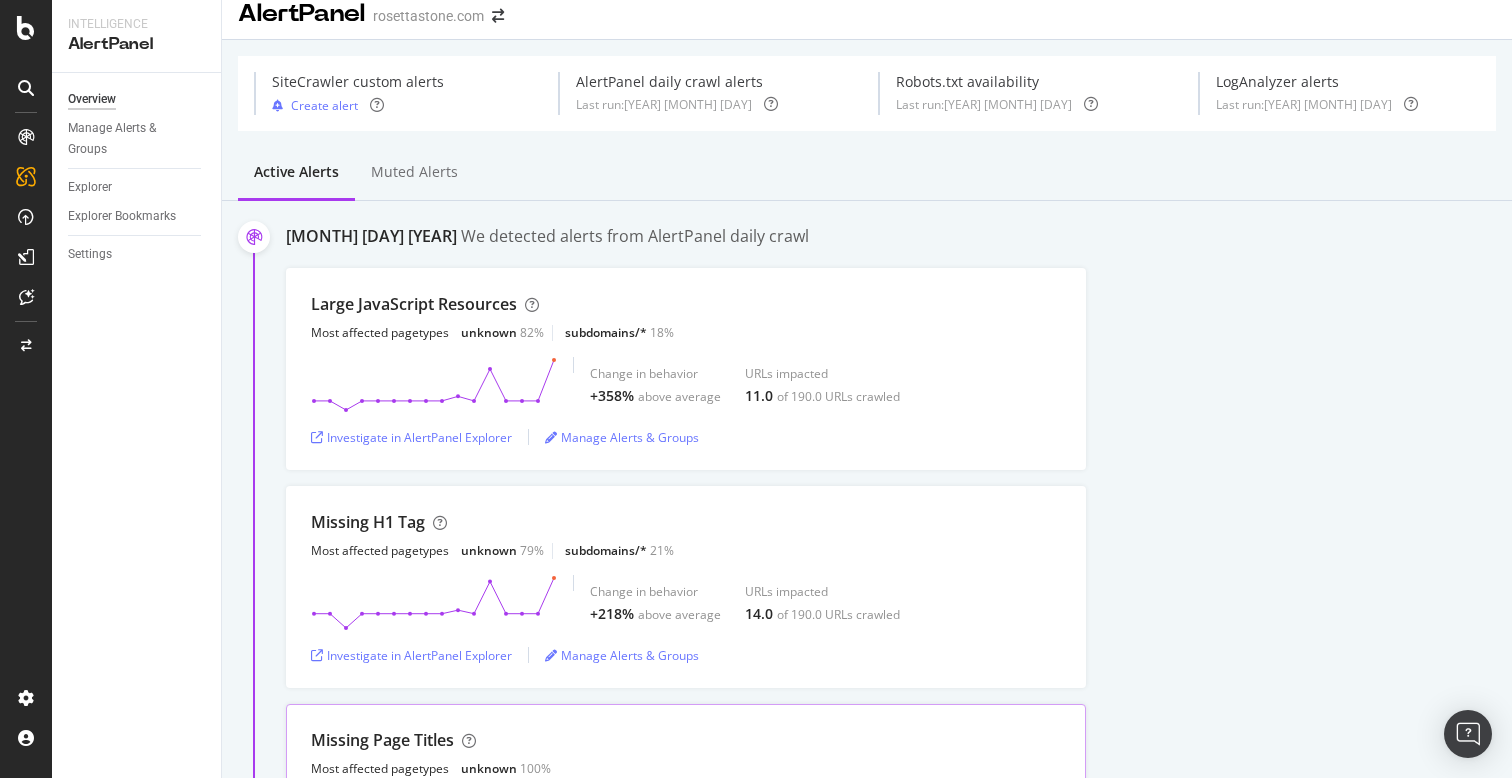 scroll, scrollTop: 0, scrollLeft: 0, axis: both 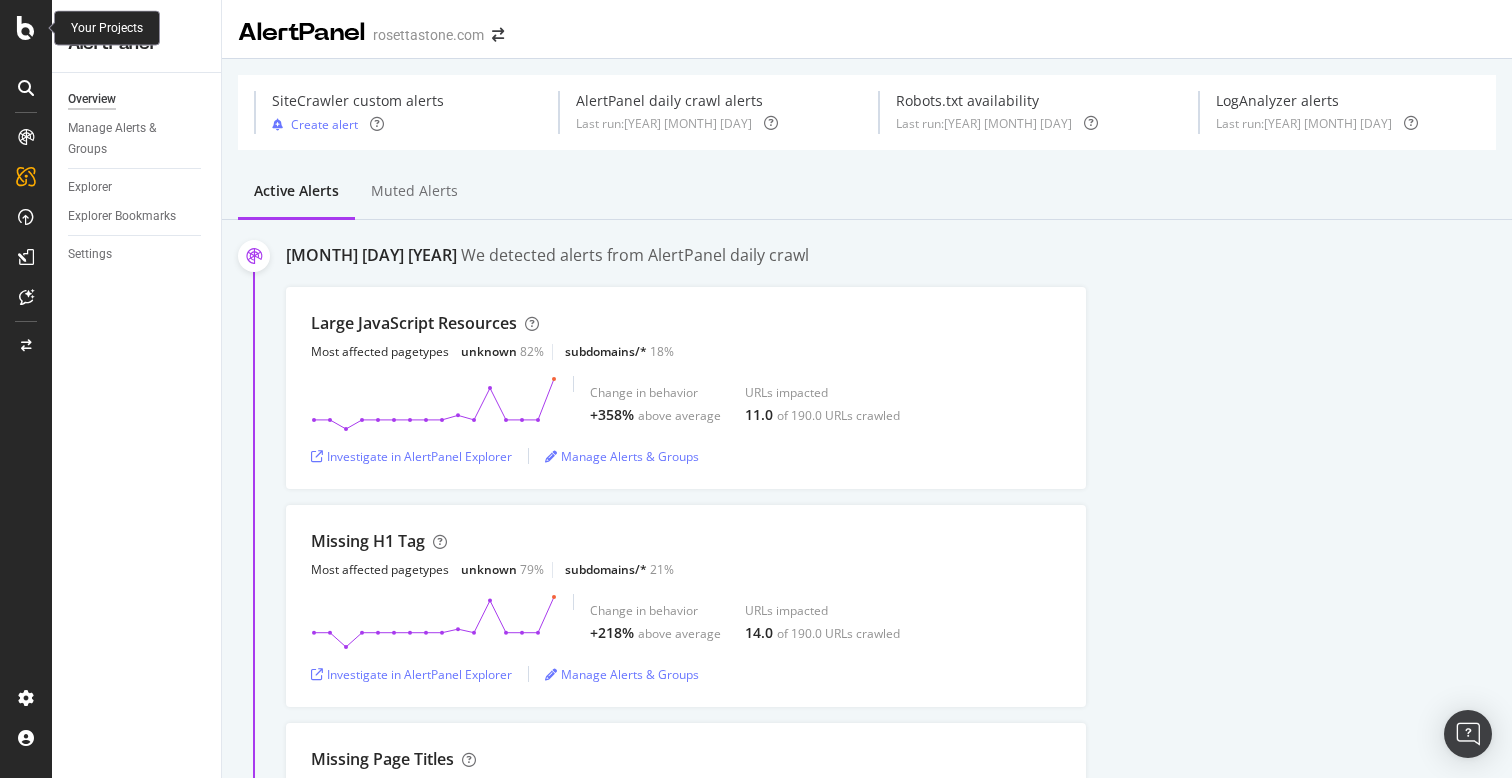 click at bounding box center (26, 28) 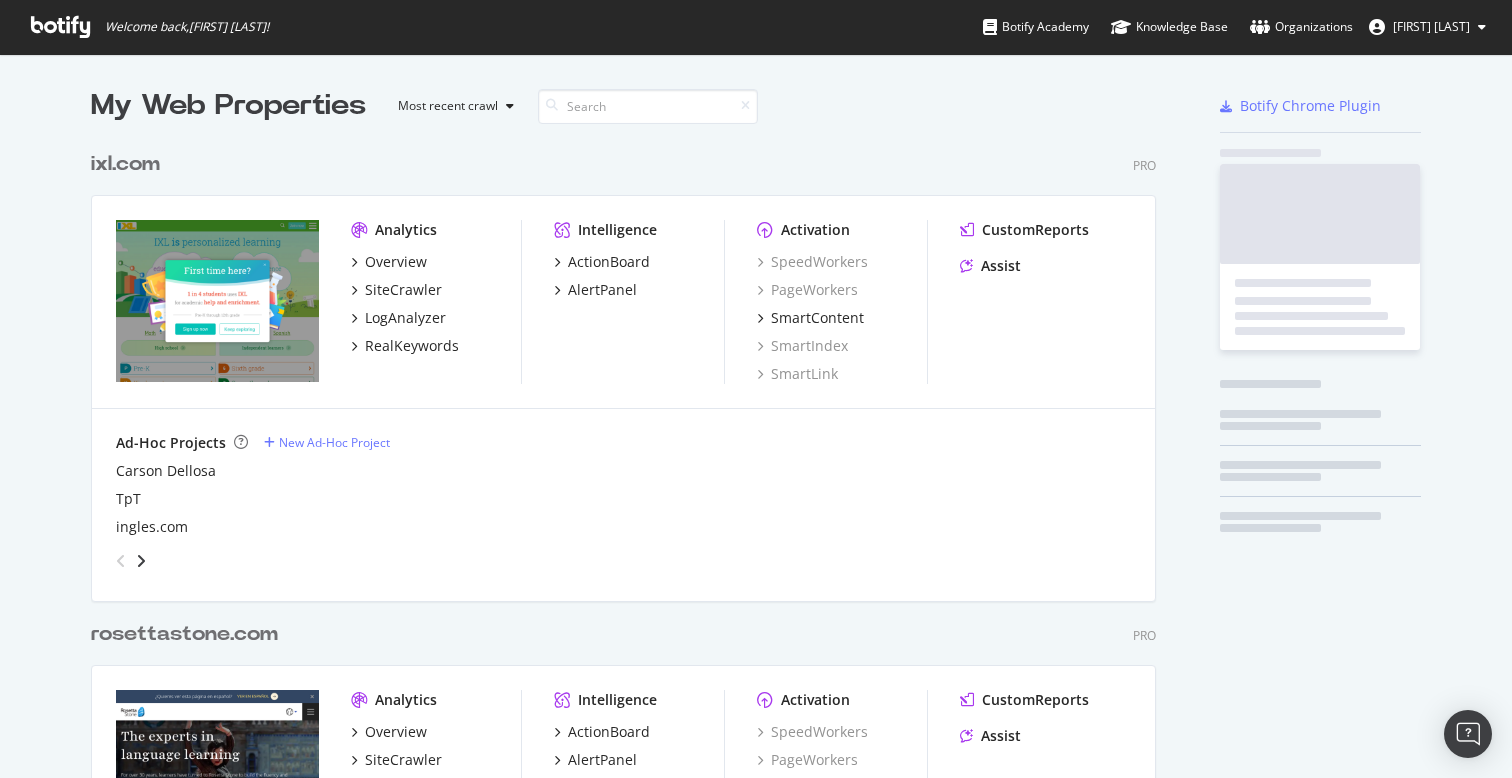 scroll, scrollTop: 1, scrollLeft: 1, axis: both 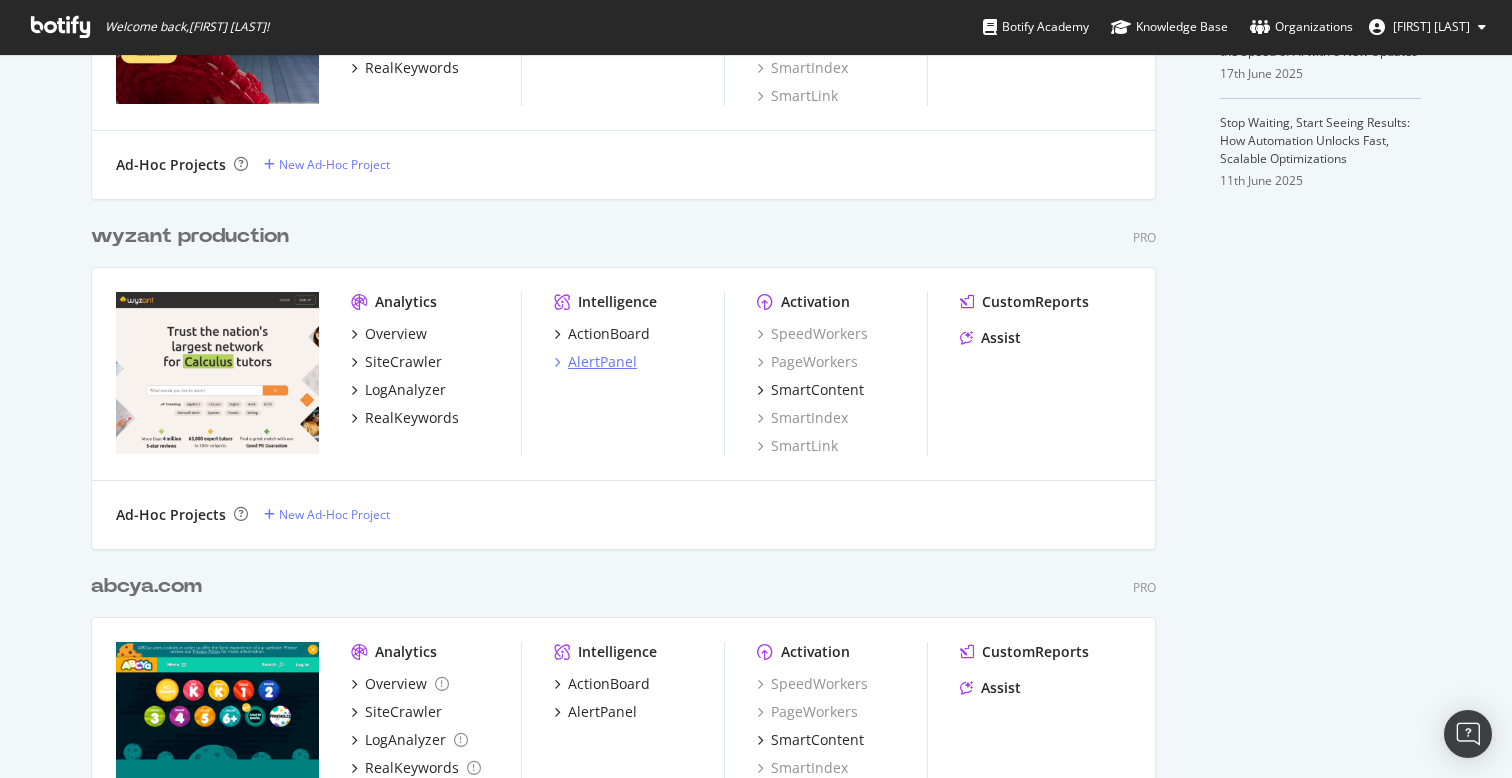 click on "AlertPanel" at bounding box center (602, 362) 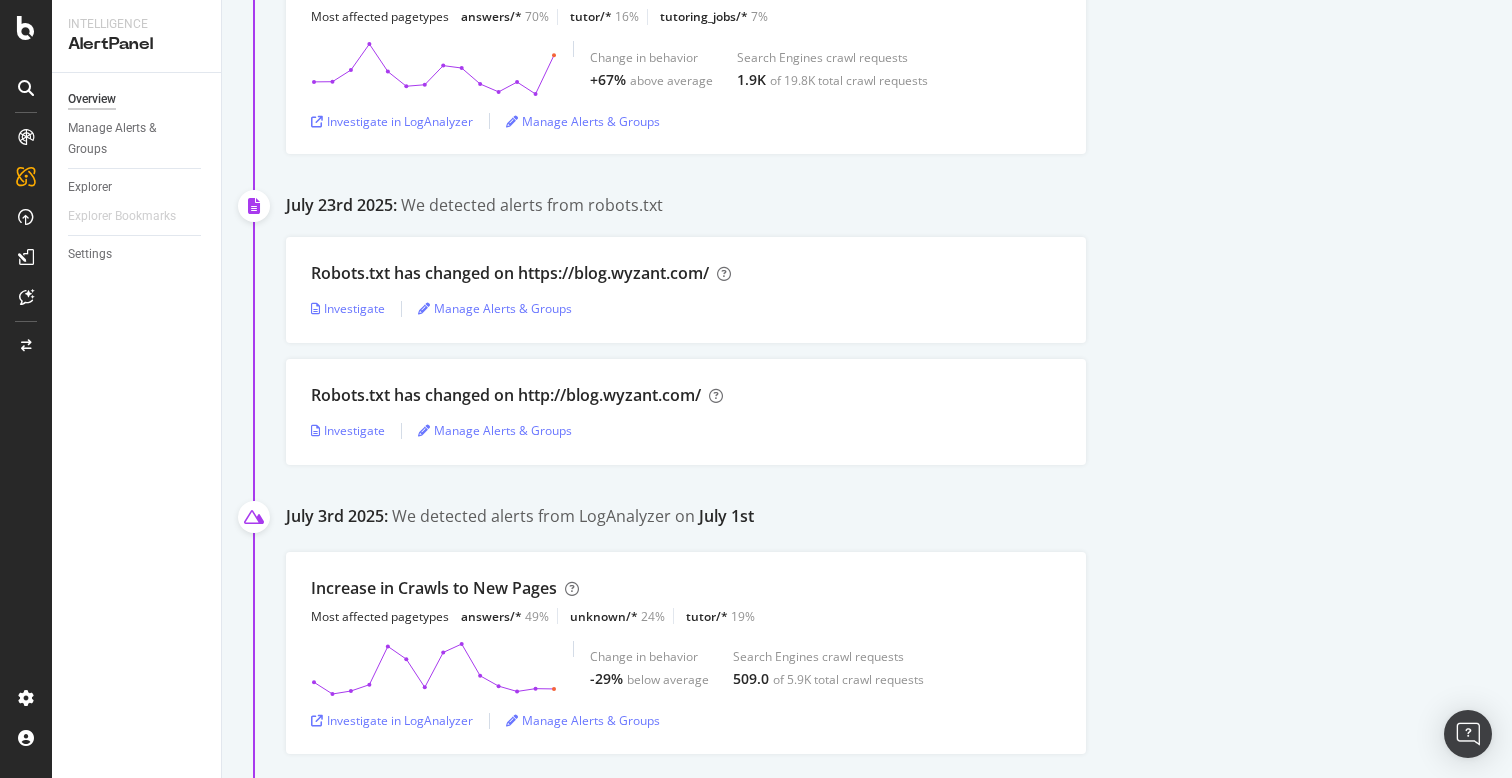 scroll, scrollTop: 644, scrollLeft: 0, axis: vertical 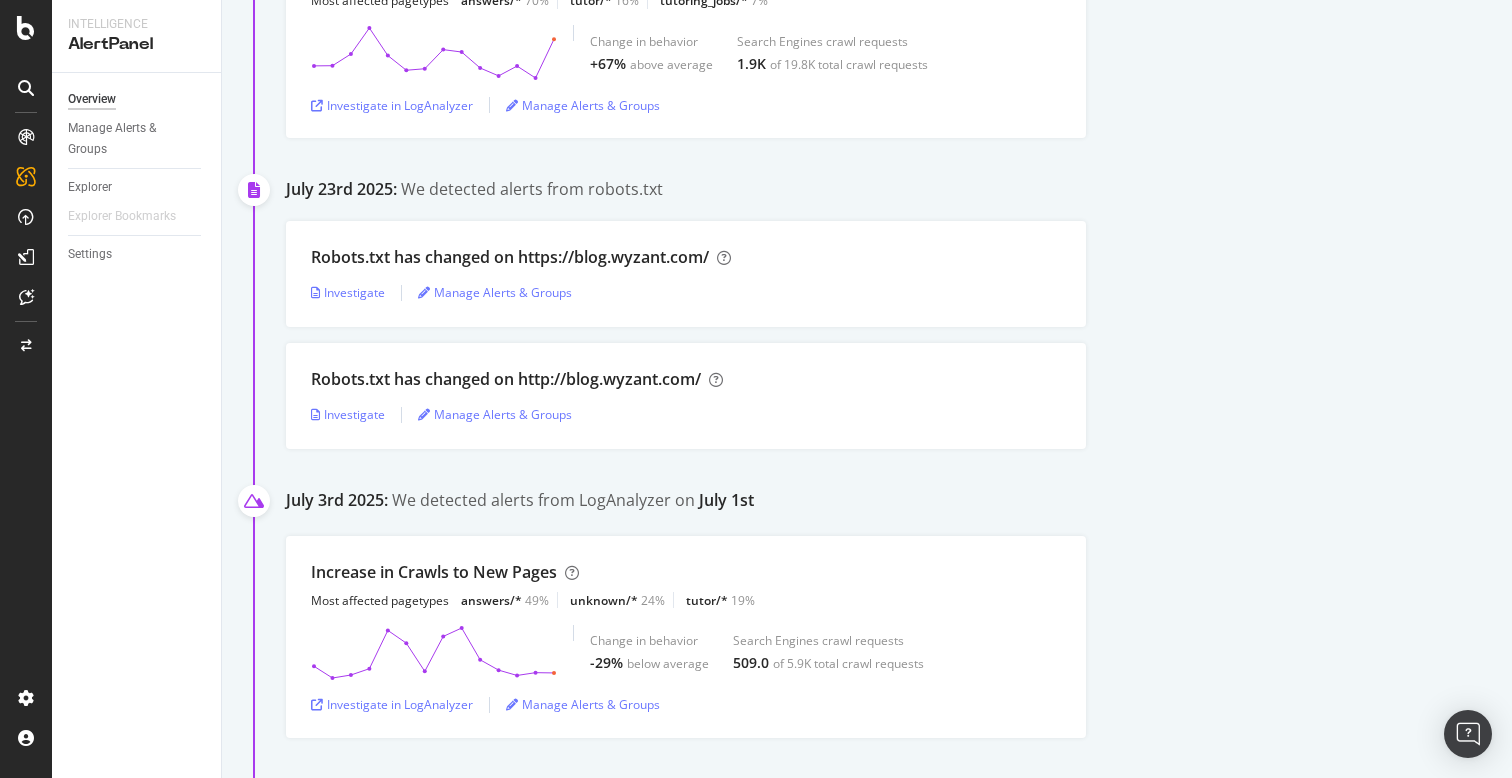 click on "Robots.txt has changed on http://blog.wyzant.com/ Investigate Manage Alerts & Groups" at bounding box center [899, 396] 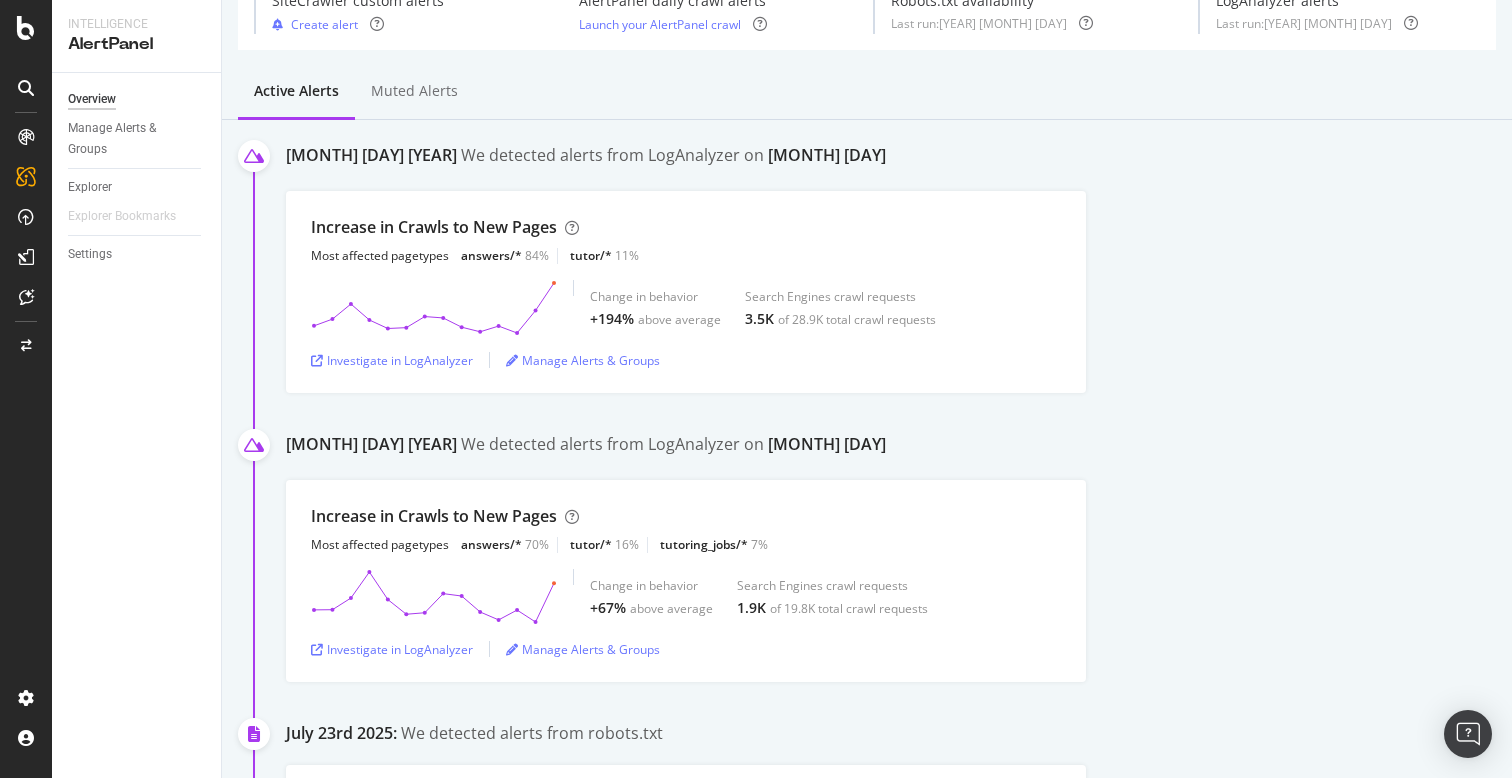 scroll, scrollTop: 0, scrollLeft: 0, axis: both 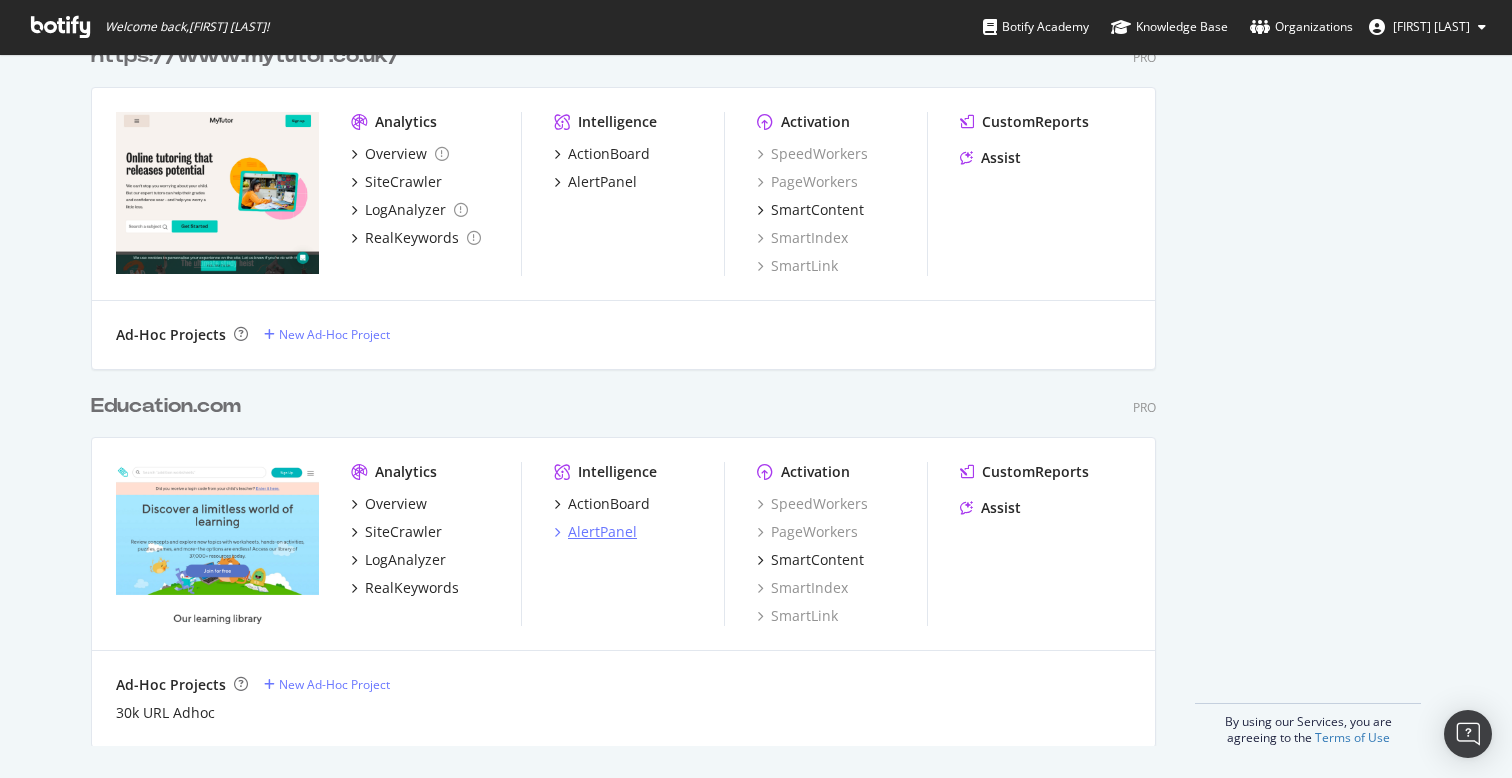 click on "AlertPanel" at bounding box center (602, 532) 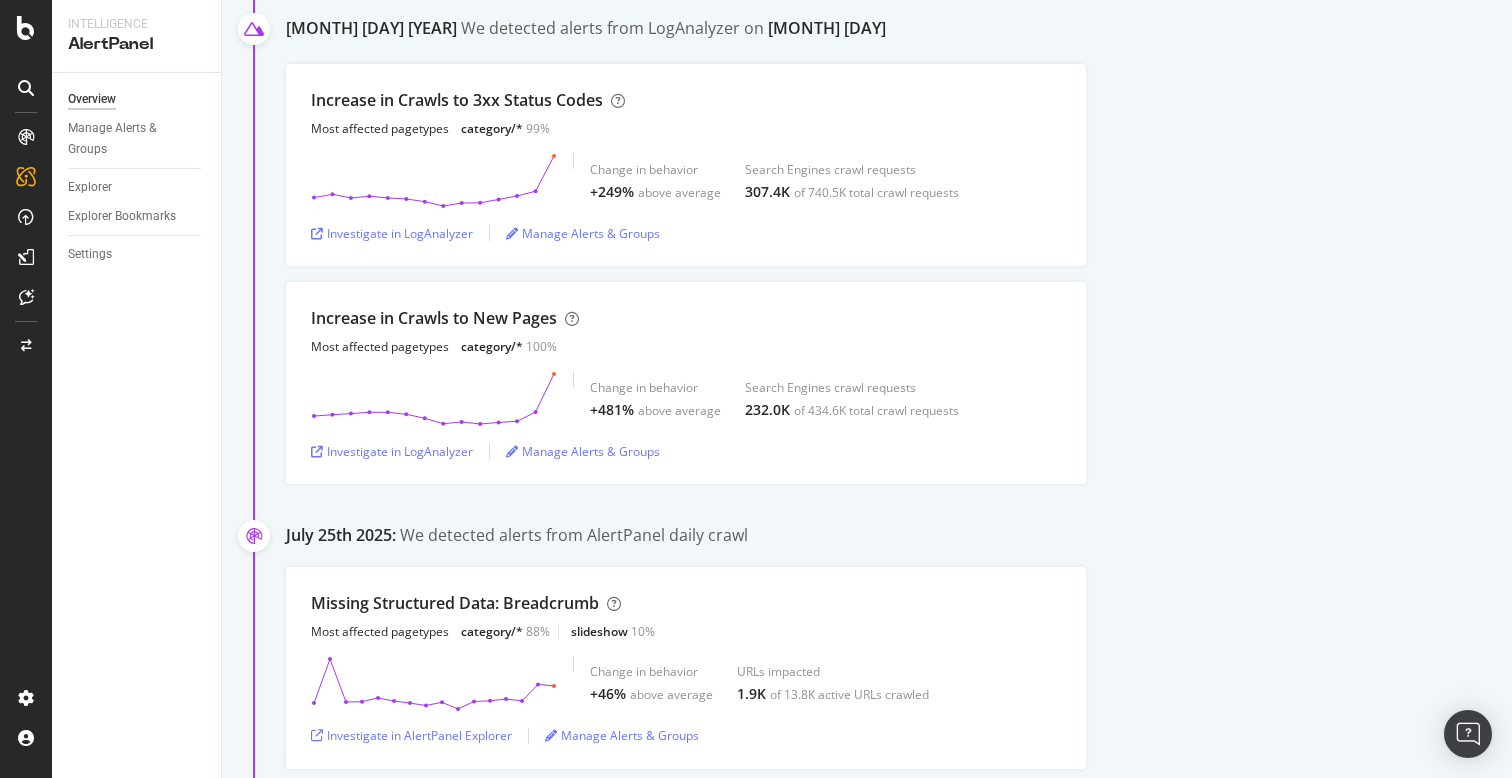 scroll, scrollTop: 0, scrollLeft: 0, axis: both 